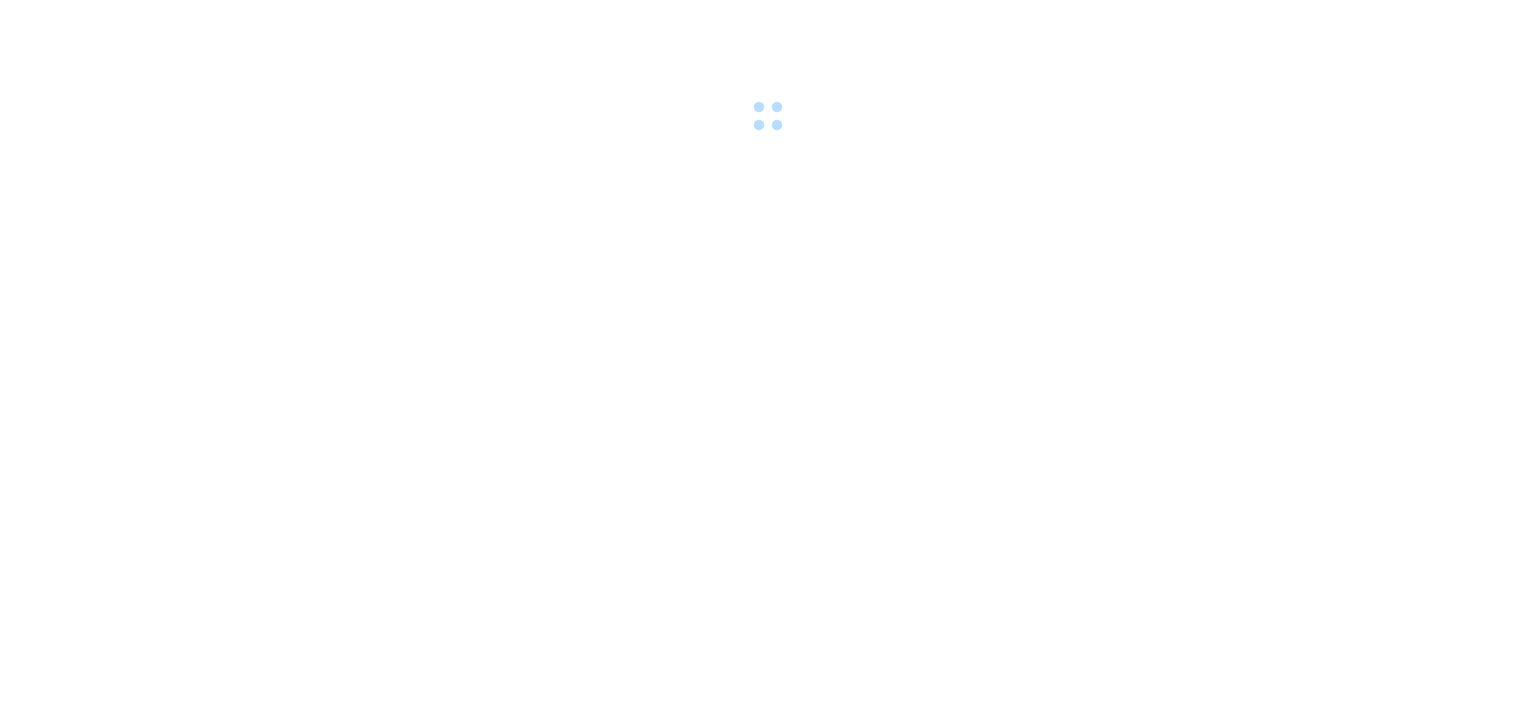 scroll, scrollTop: 0, scrollLeft: 0, axis: both 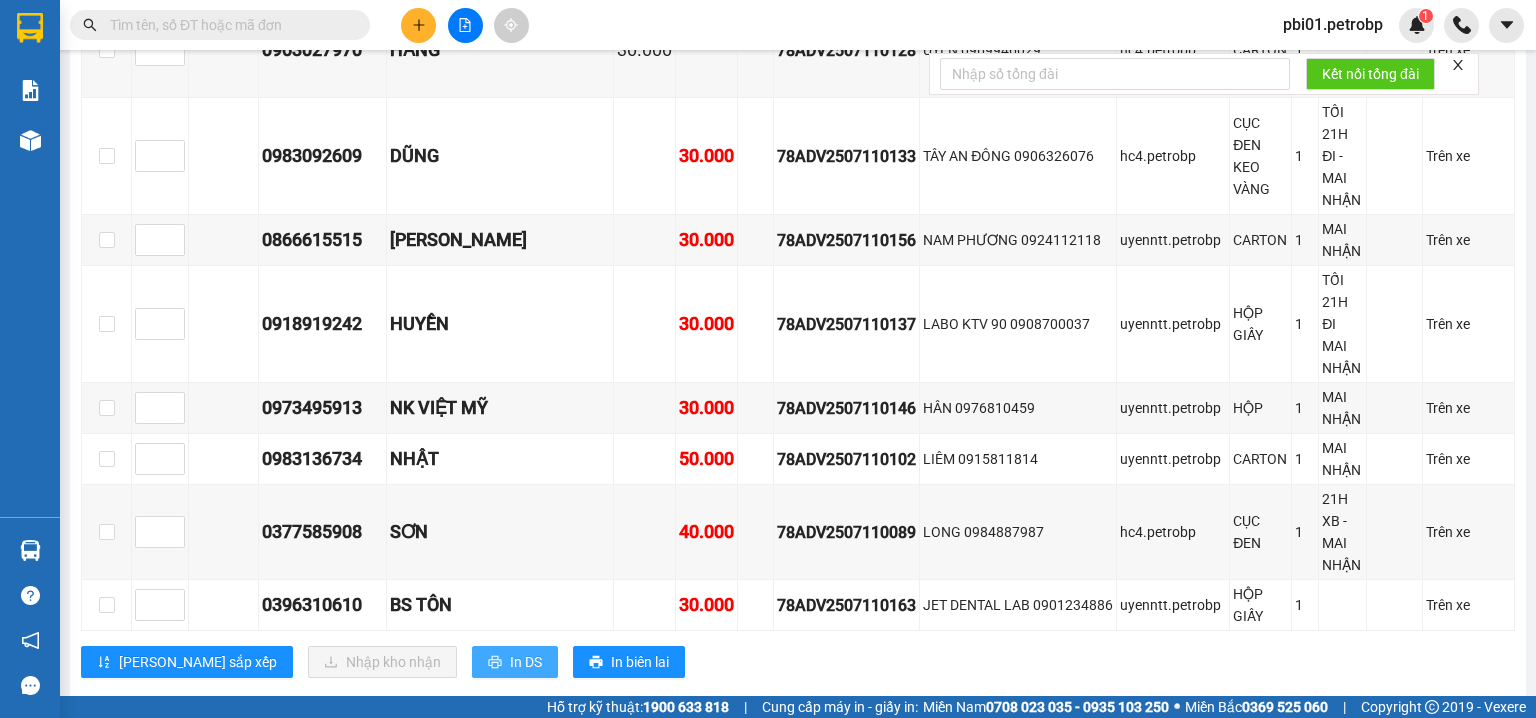 click on "In DS" at bounding box center (526, 662) 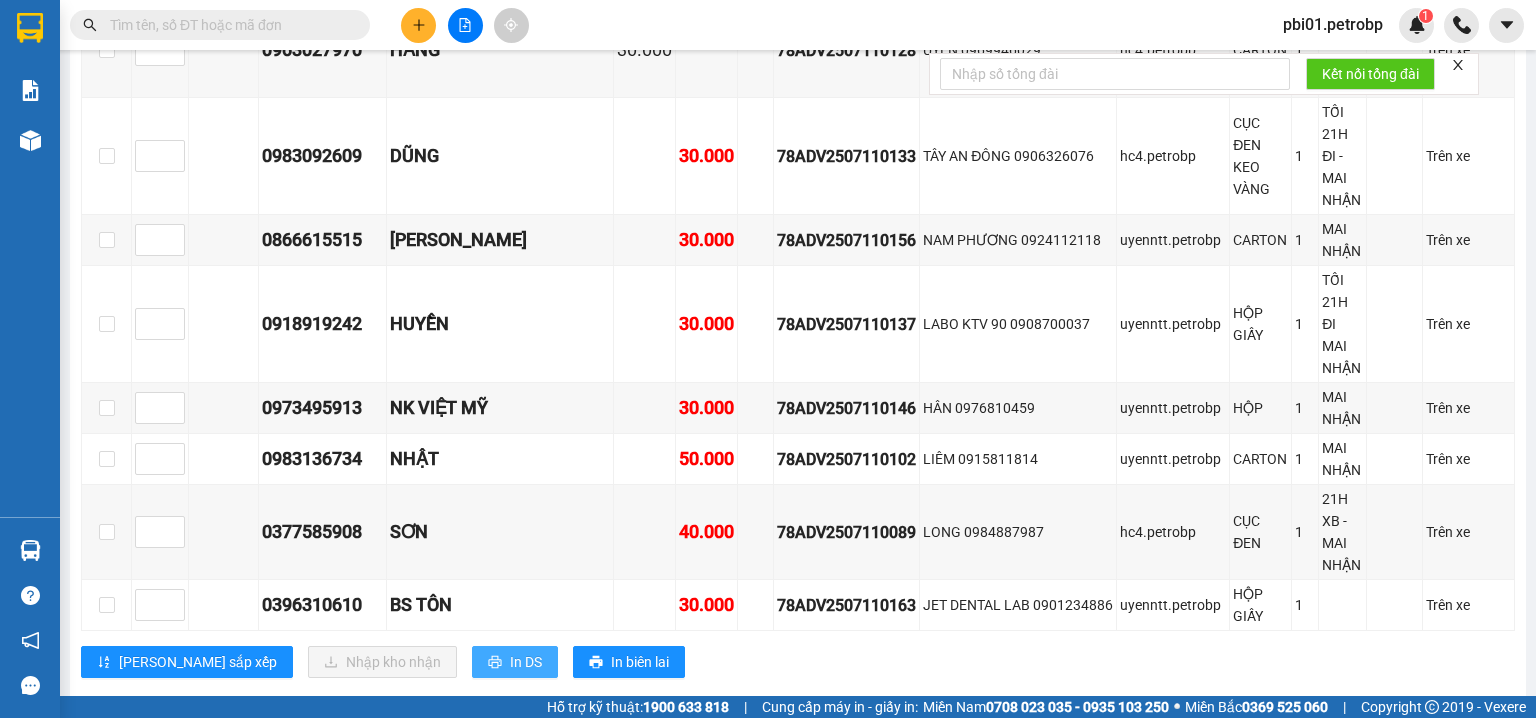 scroll, scrollTop: 0, scrollLeft: 0, axis: both 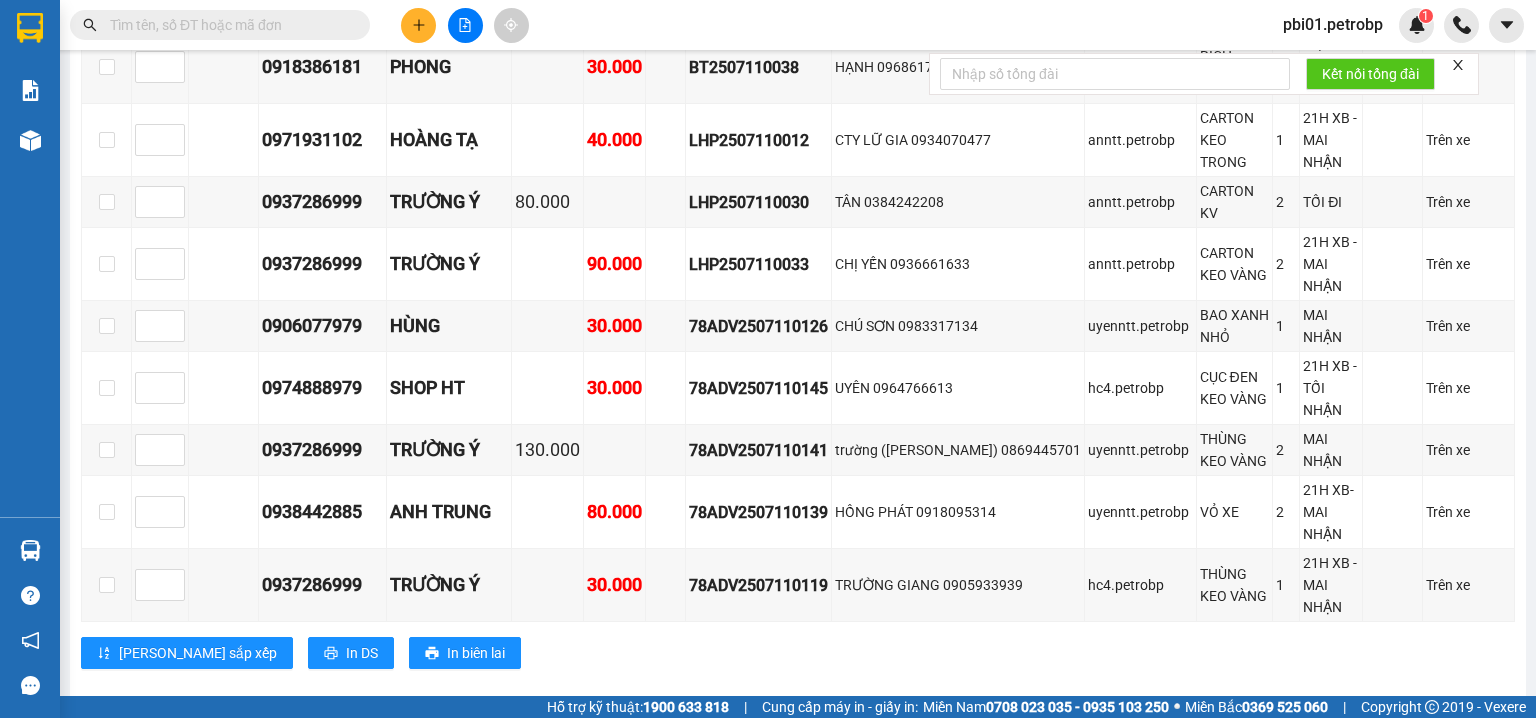 click at bounding box center (107, 767) 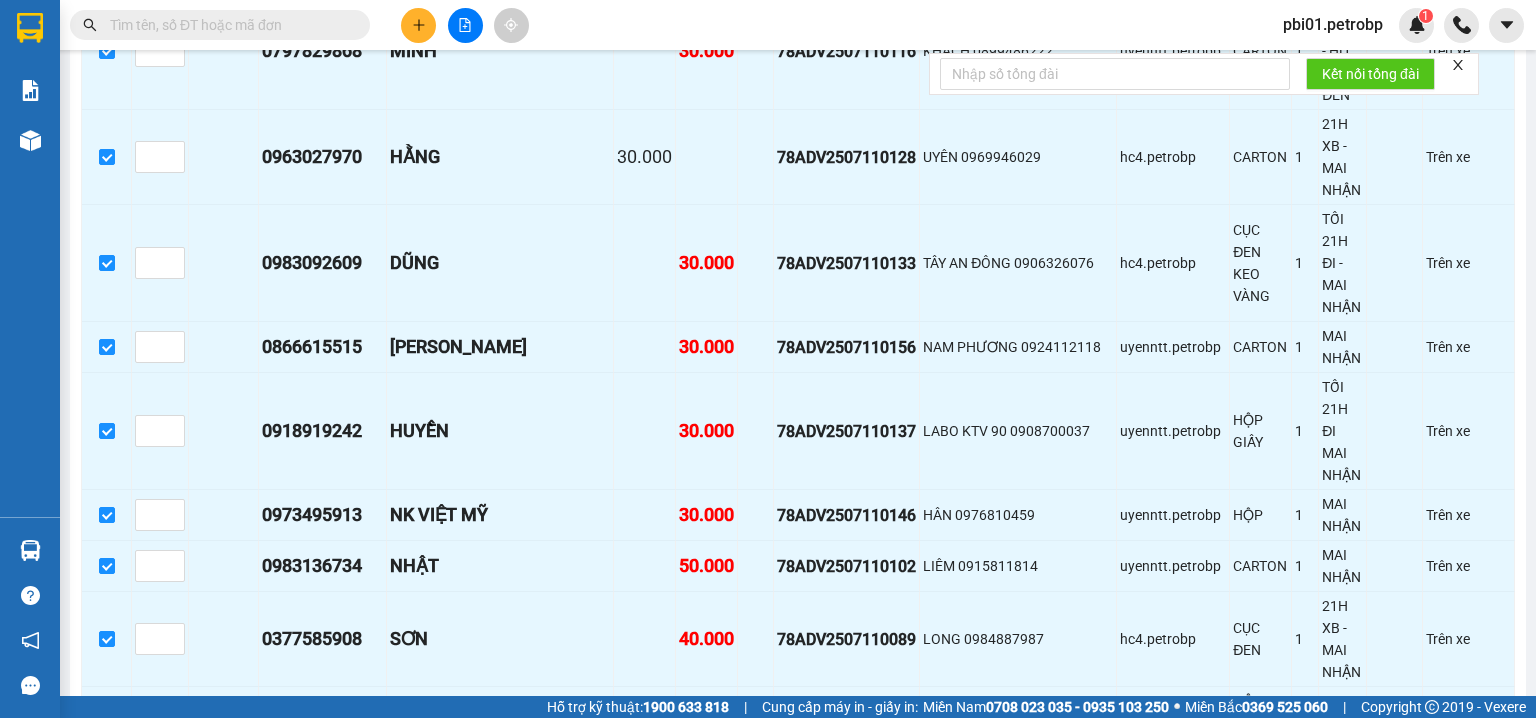 scroll, scrollTop: 1706, scrollLeft: 0, axis: vertical 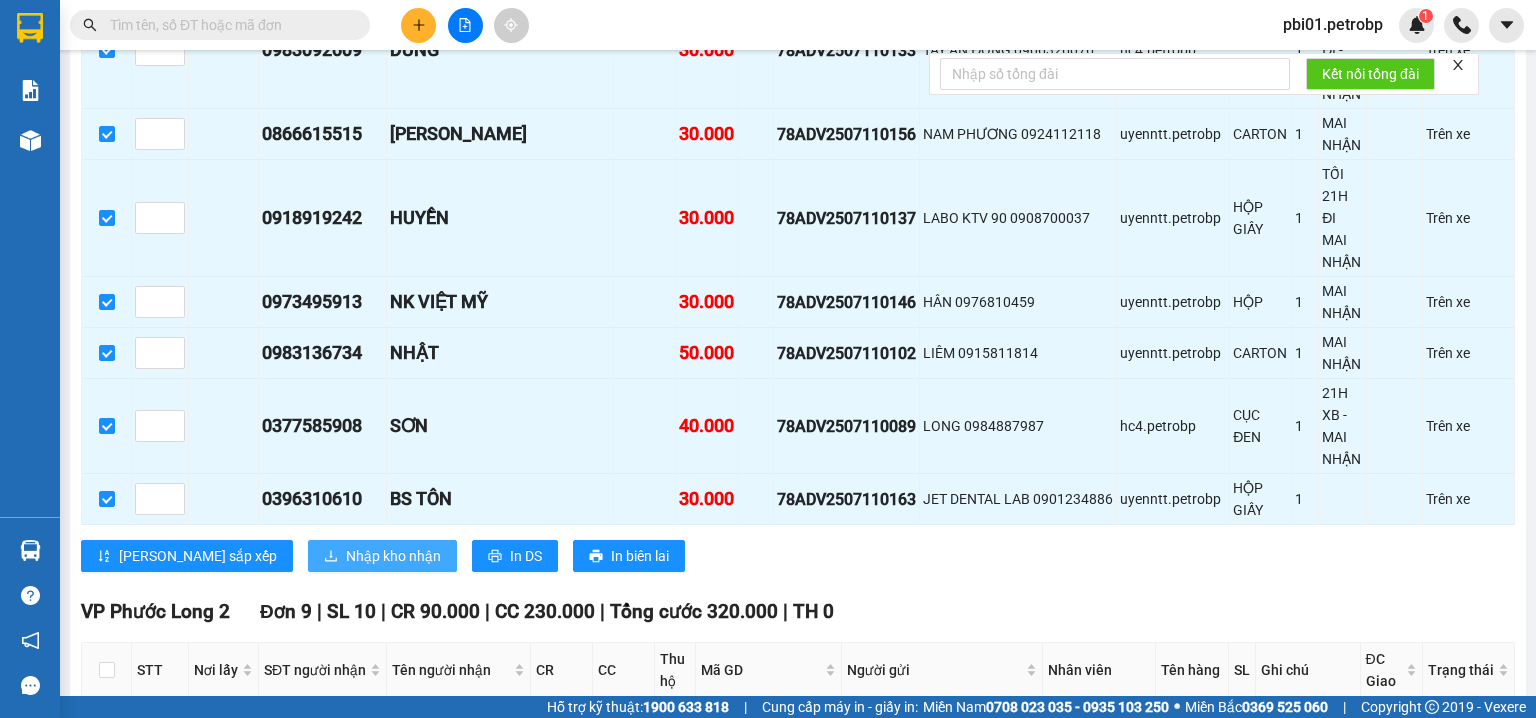 click on "Nhập kho nhận" at bounding box center (393, 556) 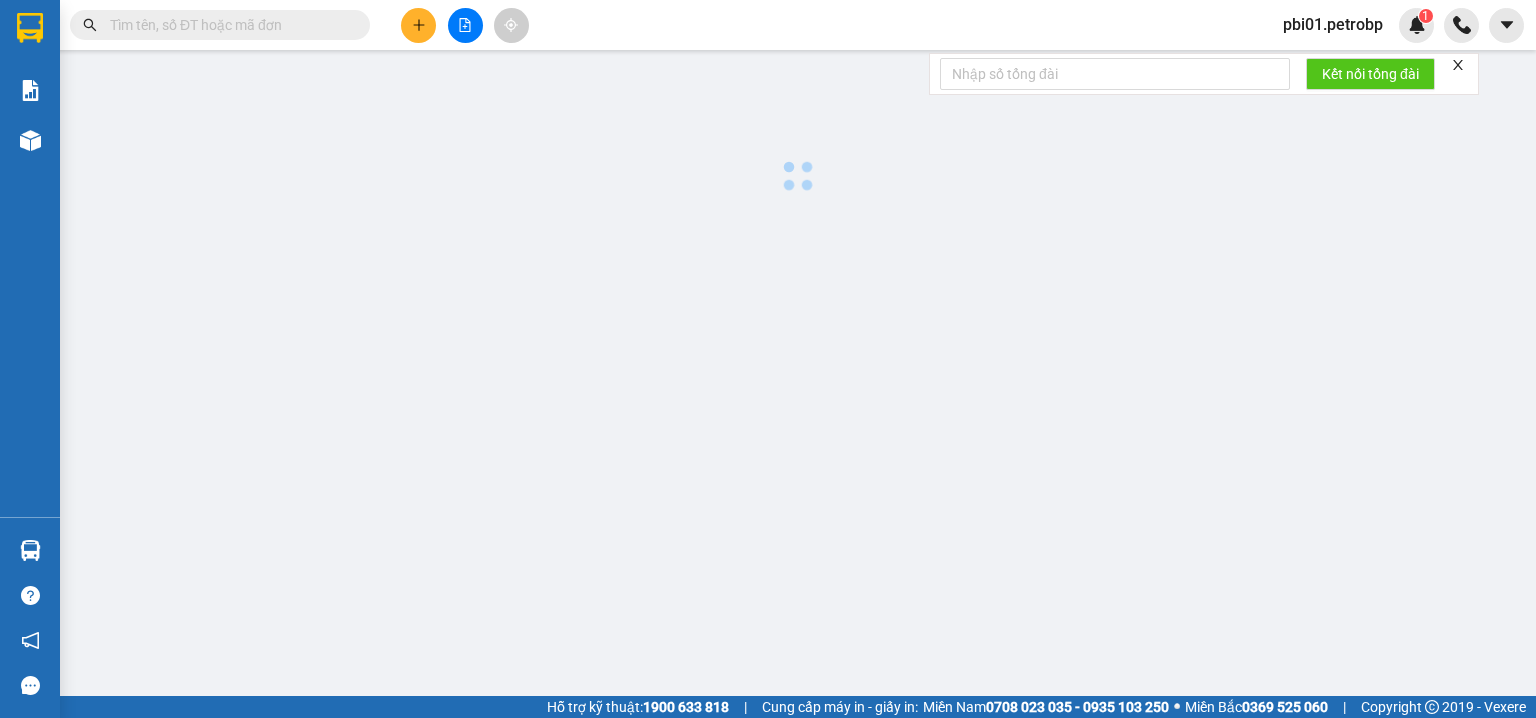 scroll, scrollTop: 0, scrollLeft: 0, axis: both 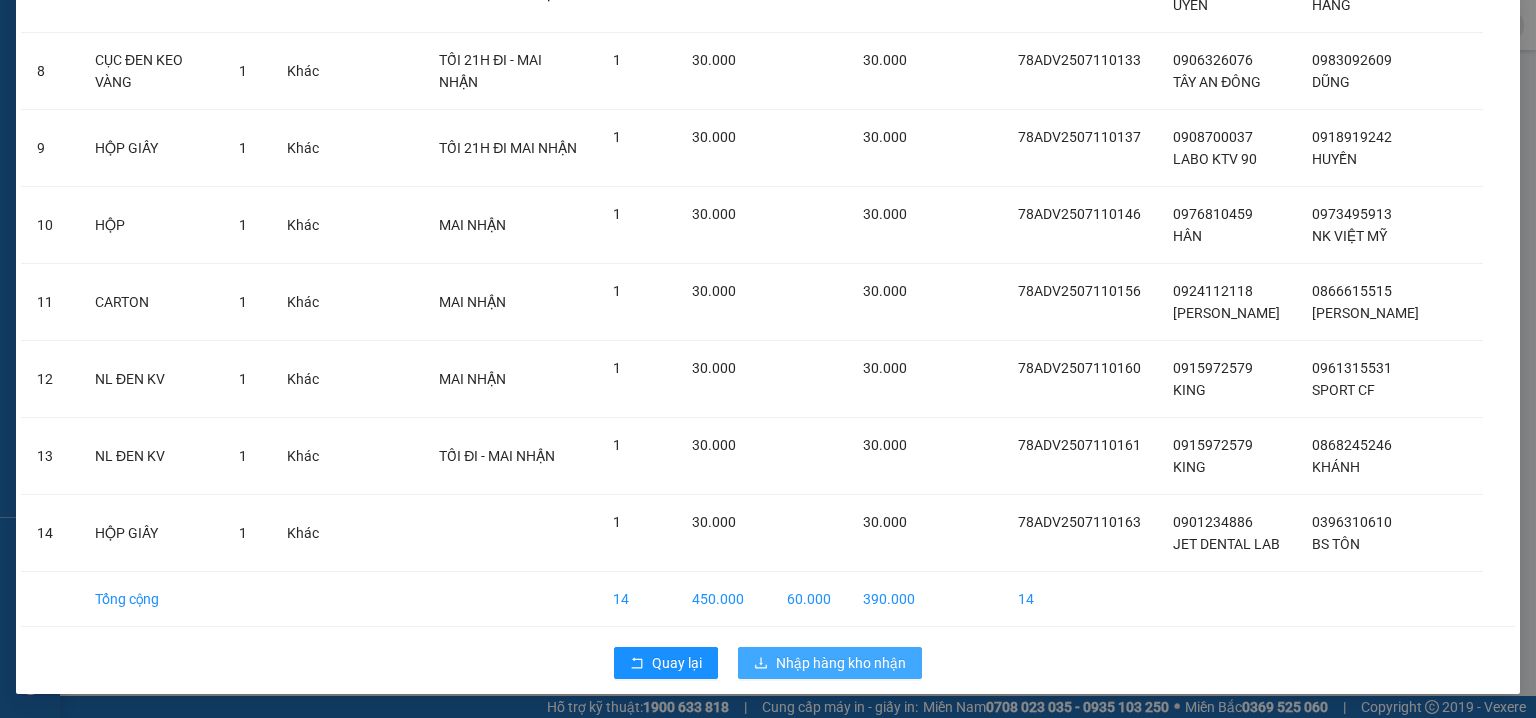 click on "Nhập hàng kho nhận" at bounding box center (841, 663) 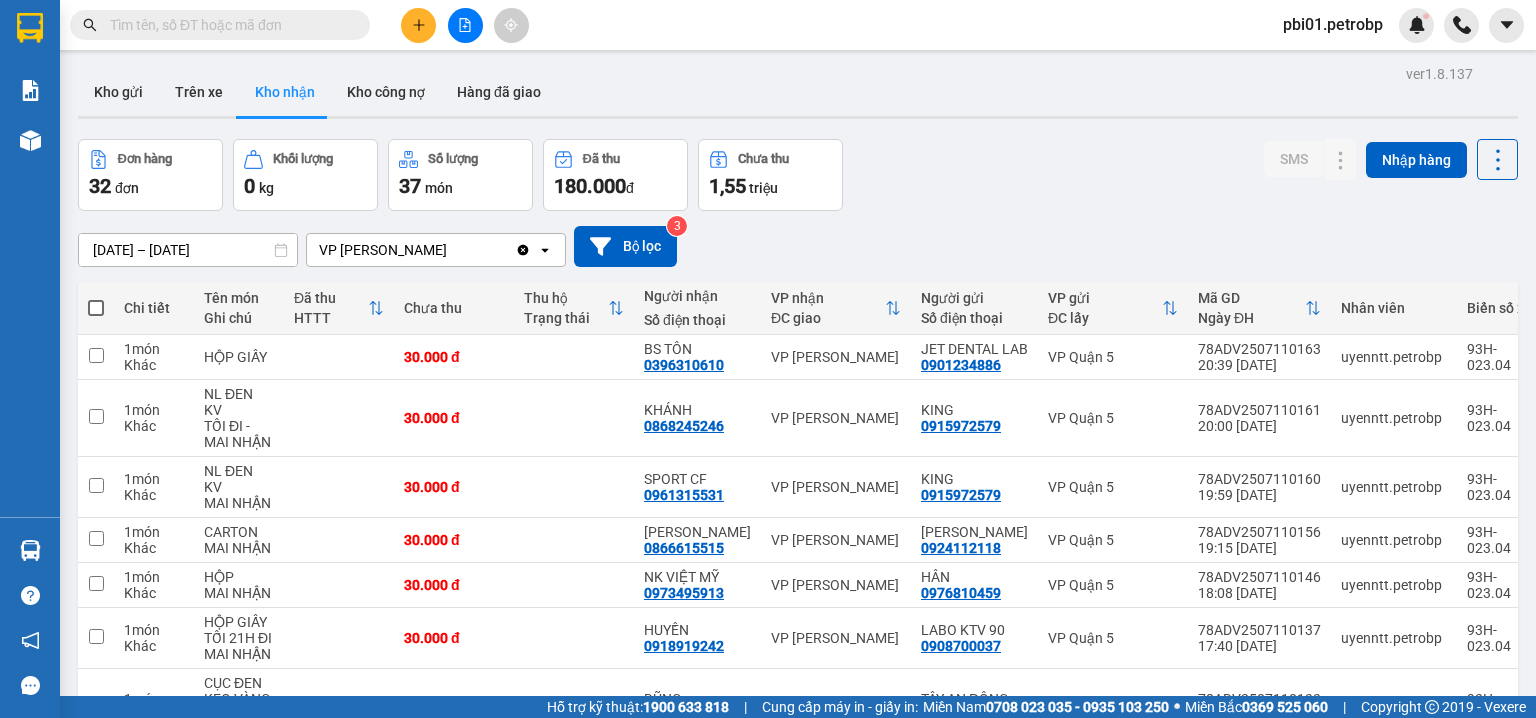 scroll, scrollTop: 0, scrollLeft: 0, axis: both 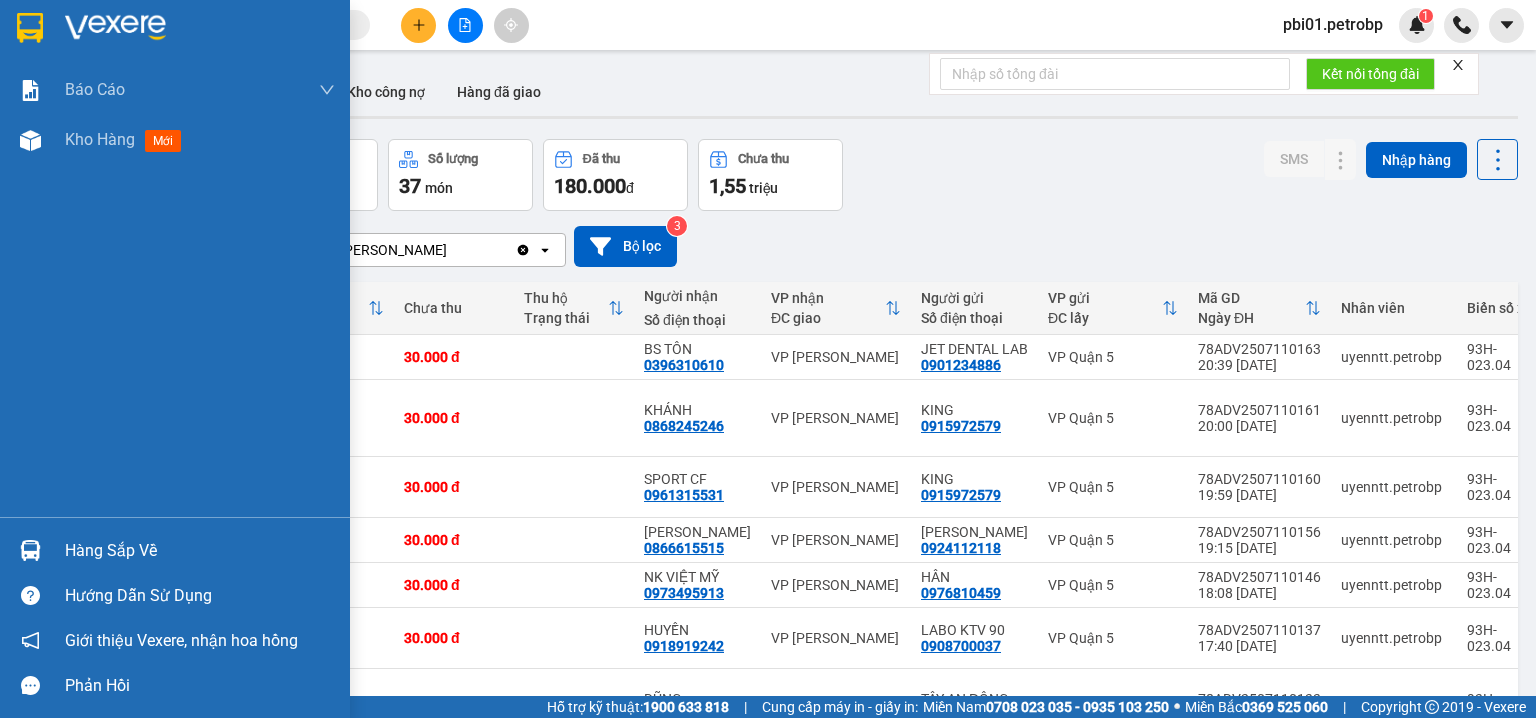 click at bounding box center (30, 550) 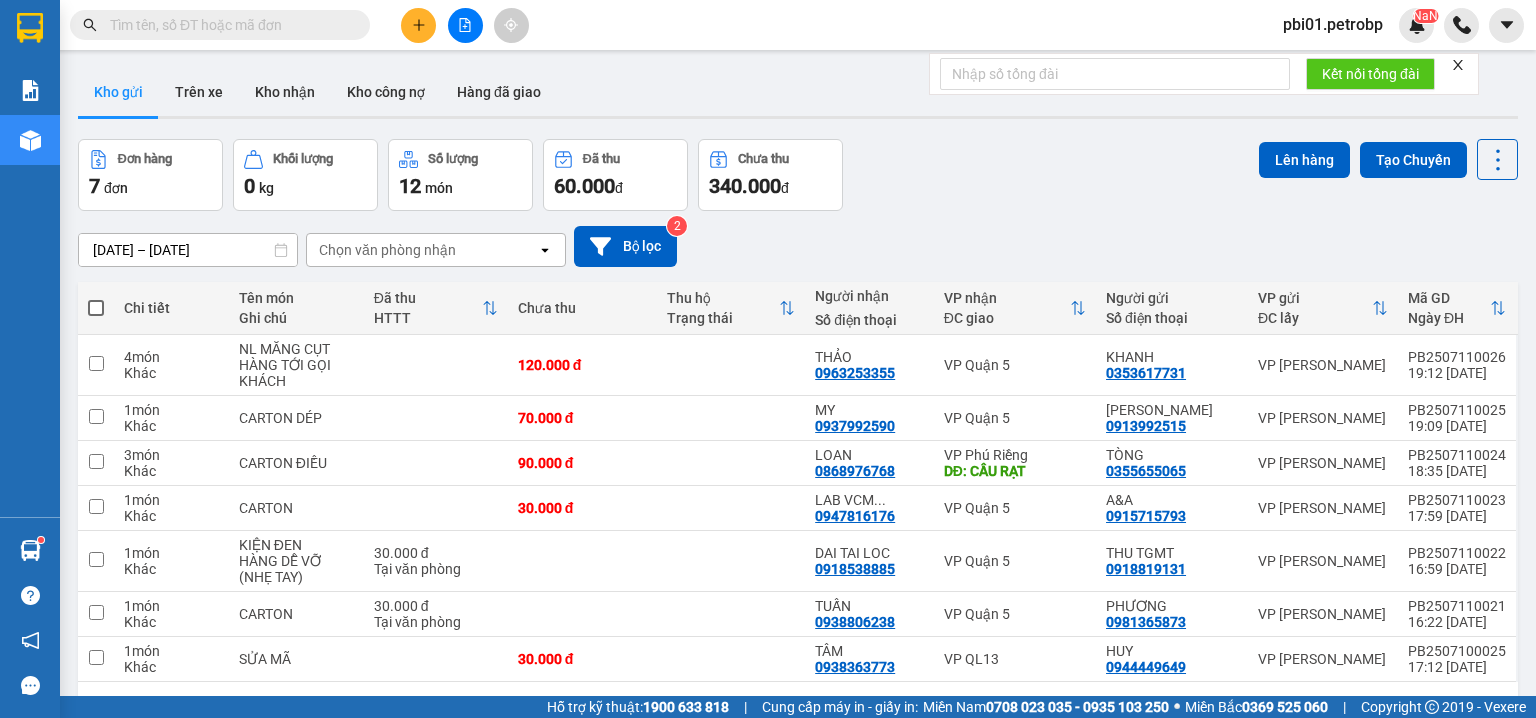 scroll, scrollTop: 0, scrollLeft: 0, axis: both 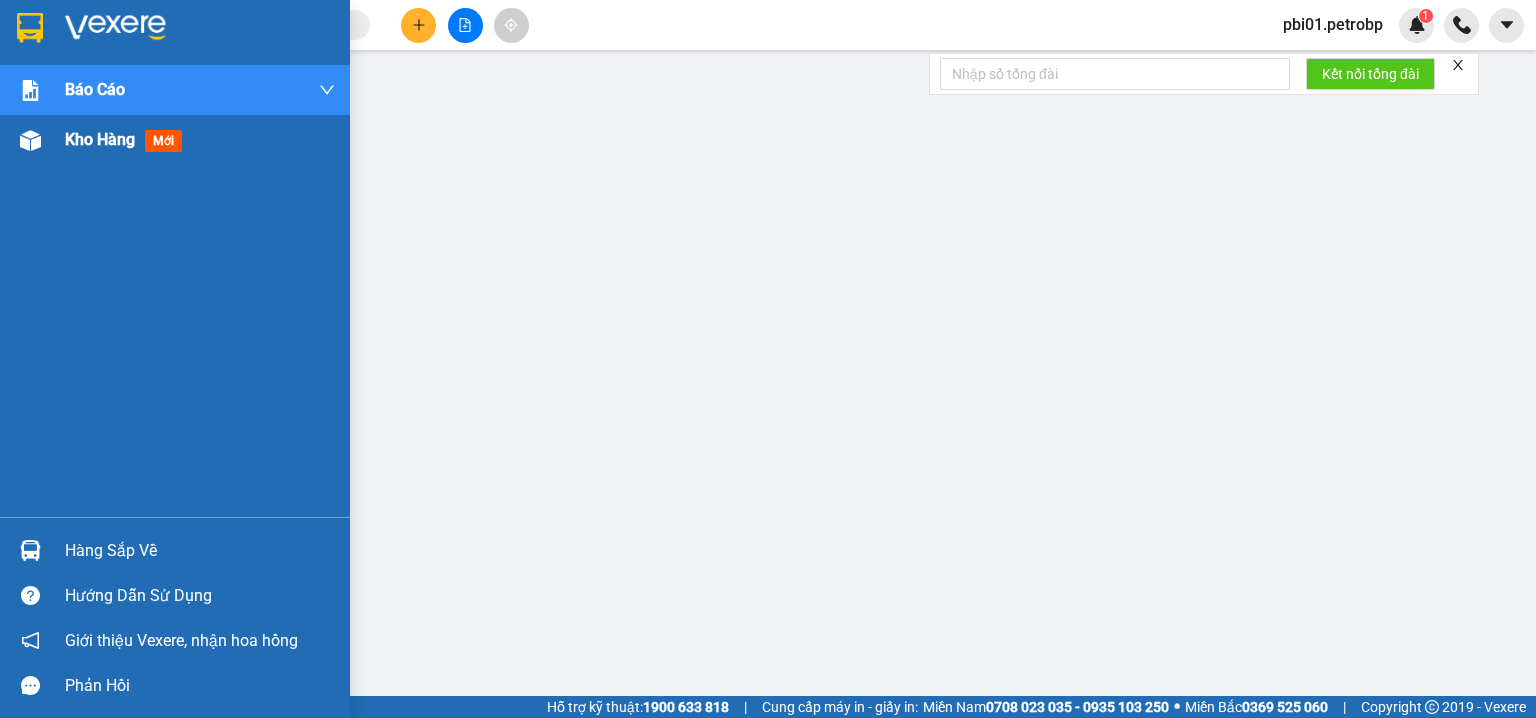 click at bounding box center (30, 140) 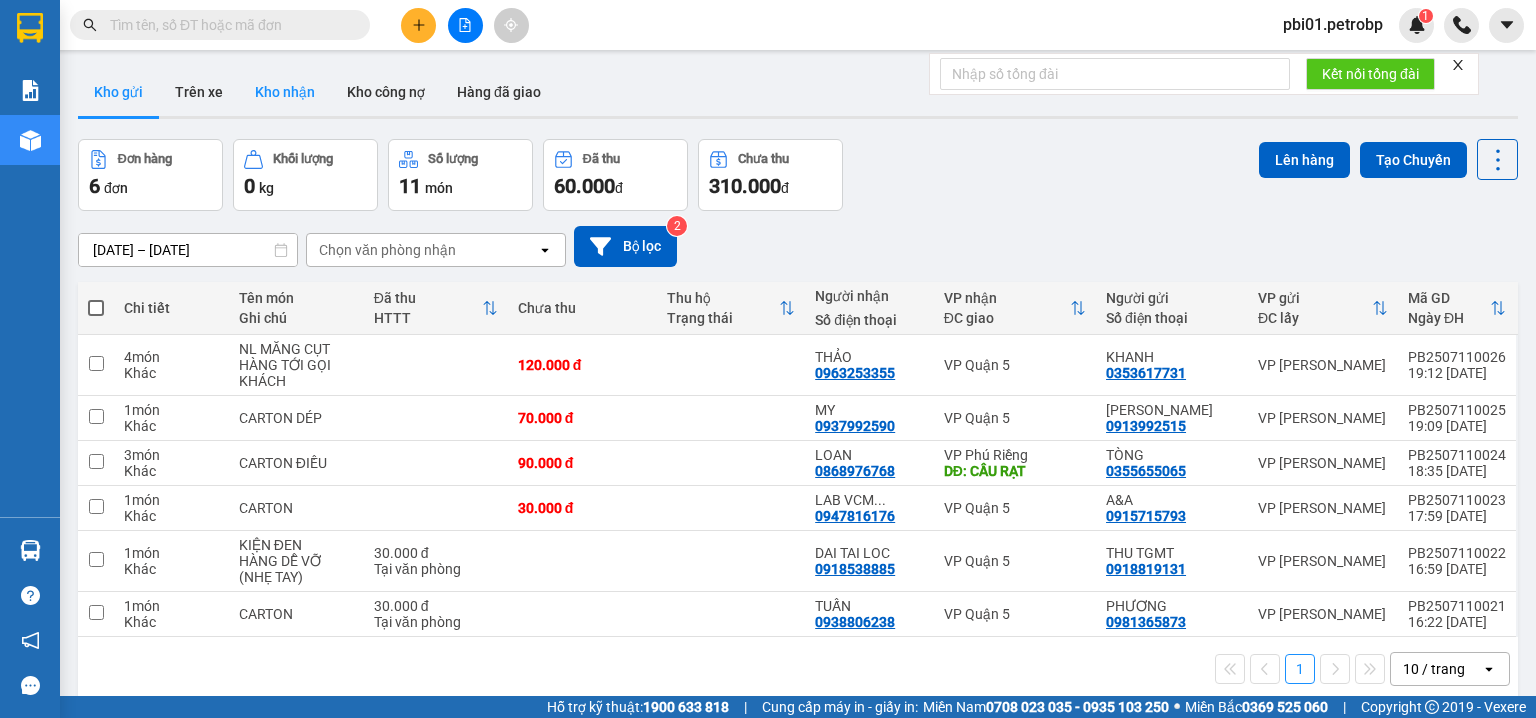 click on "Kho nhận" at bounding box center [285, 92] 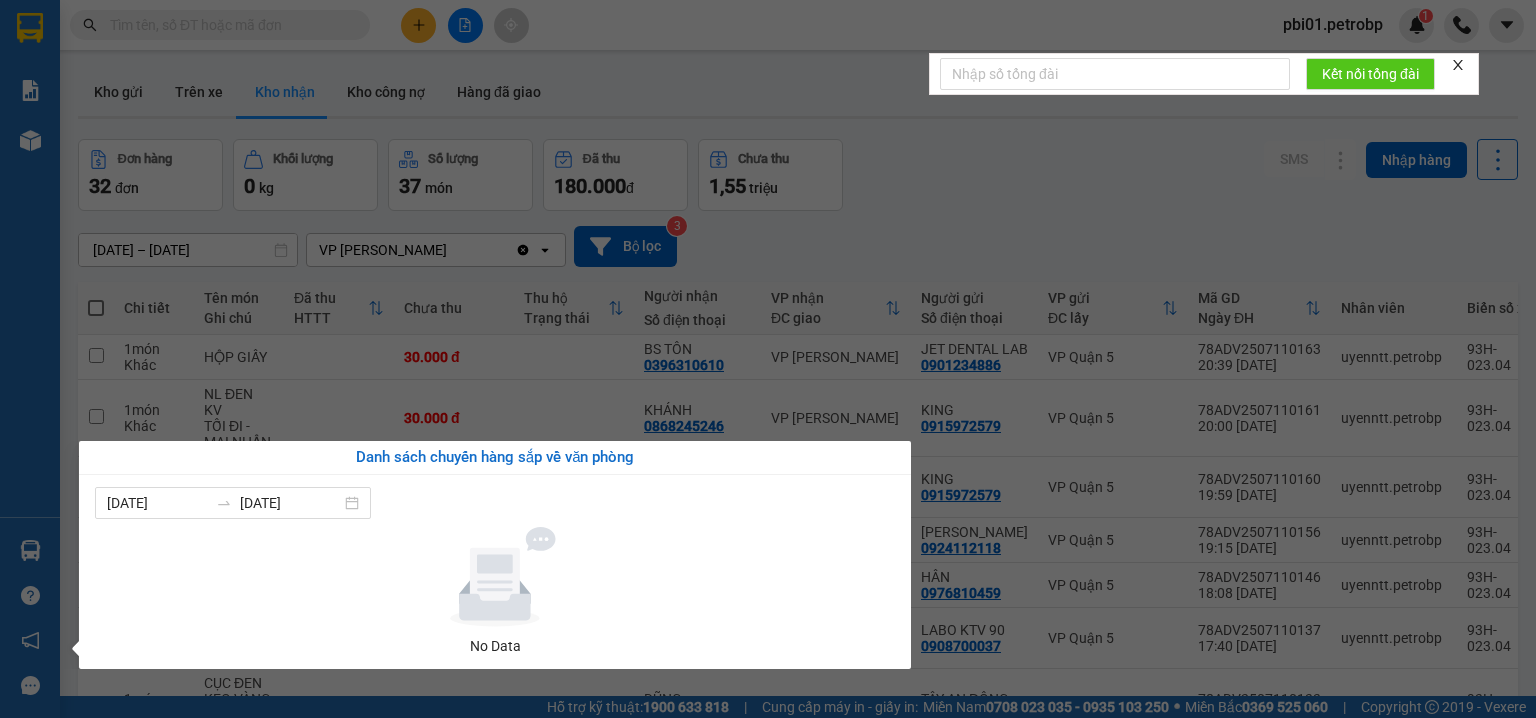 scroll, scrollTop: 0, scrollLeft: 0, axis: both 